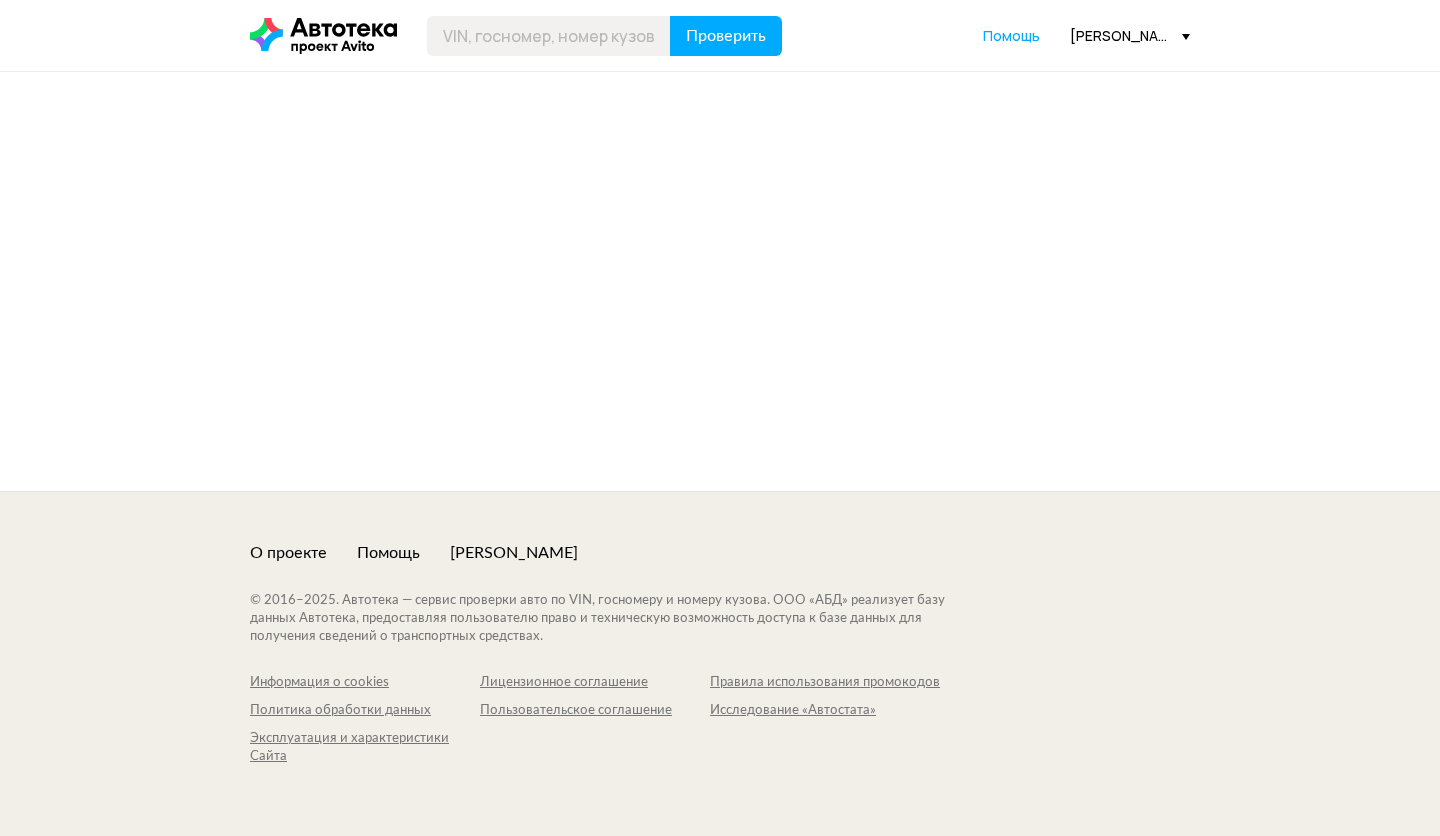 scroll, scrollTop: 0, scrollLeft: 0, axis: both 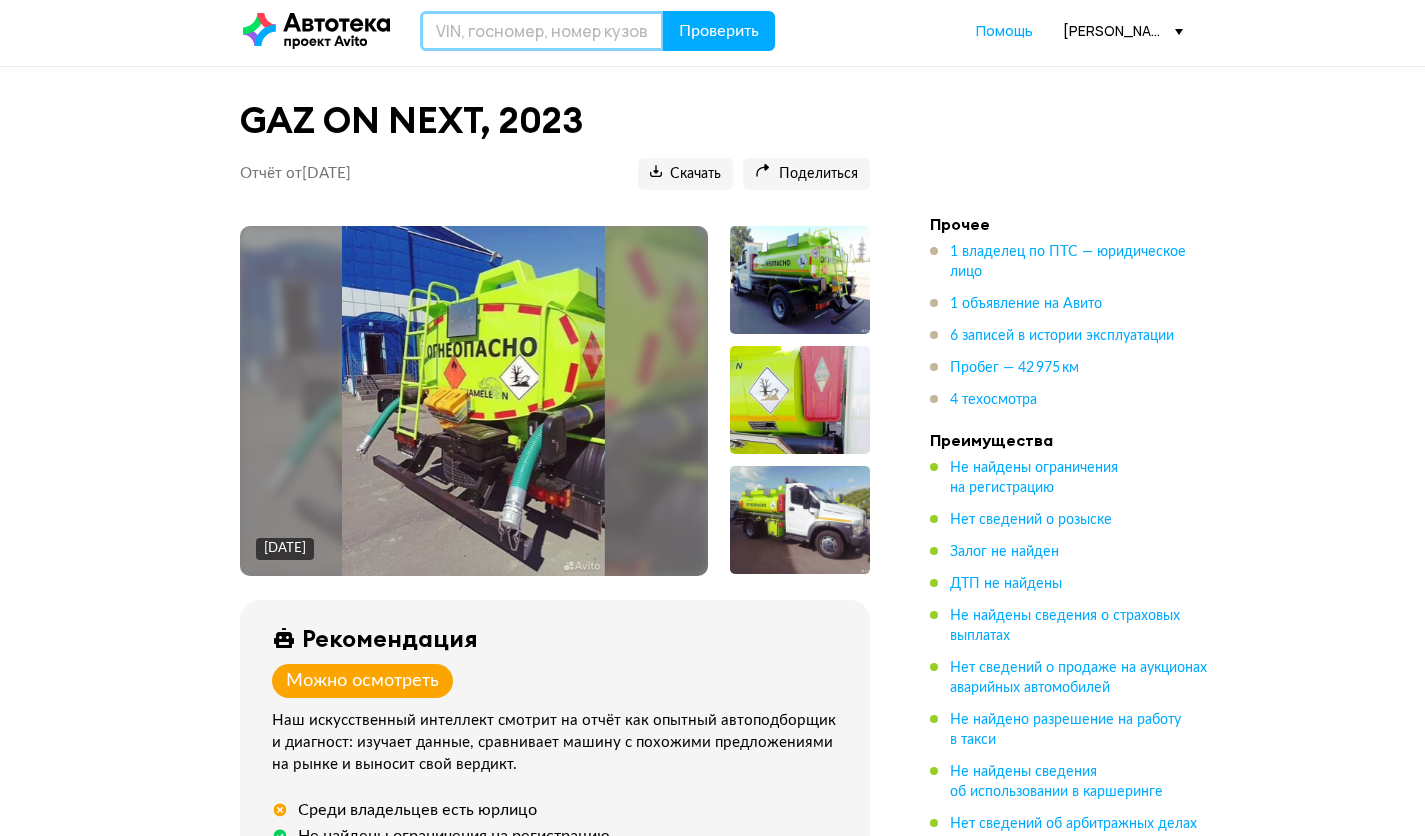 click at bounding box center (542, 31) 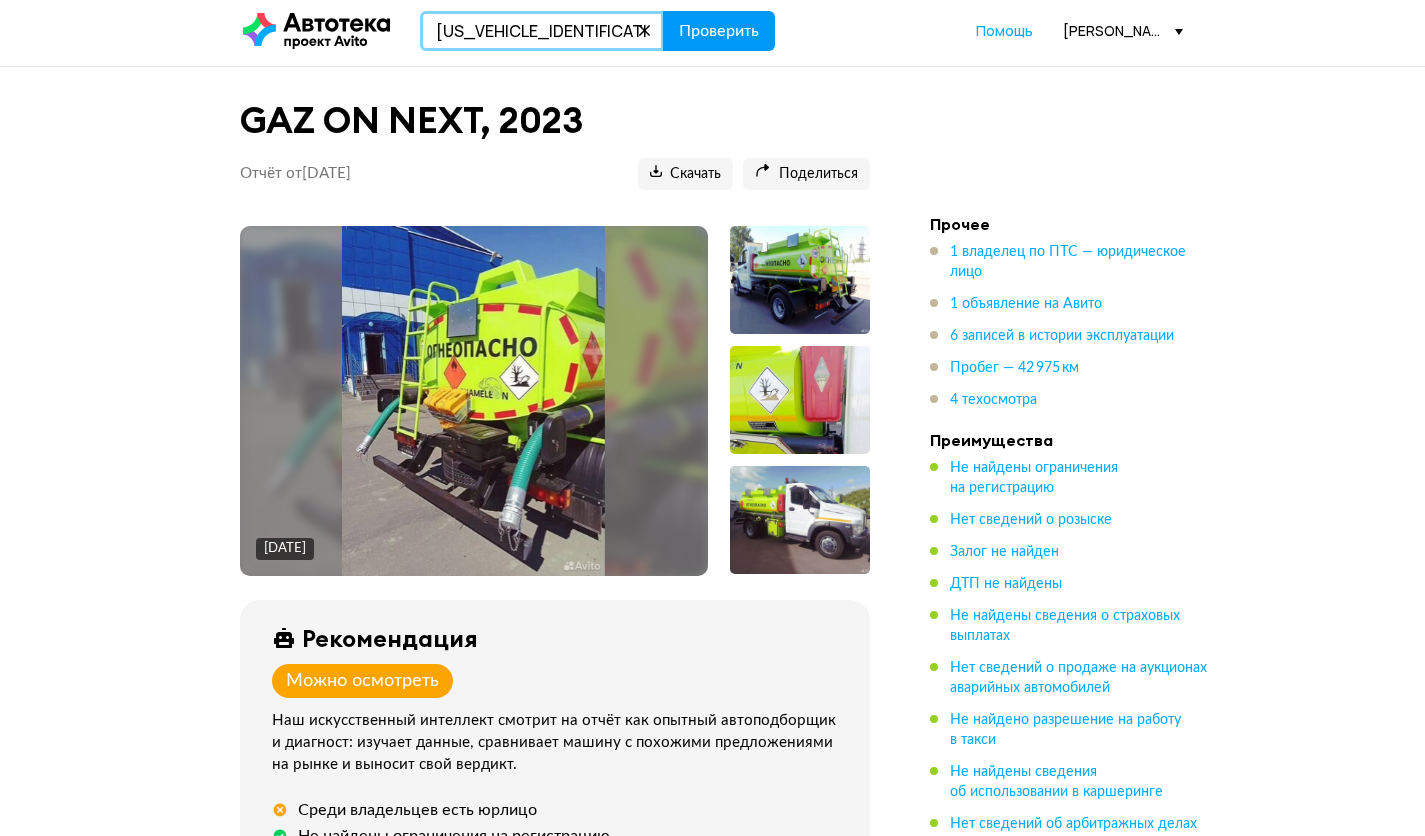 type on "XTC659505R2605348" 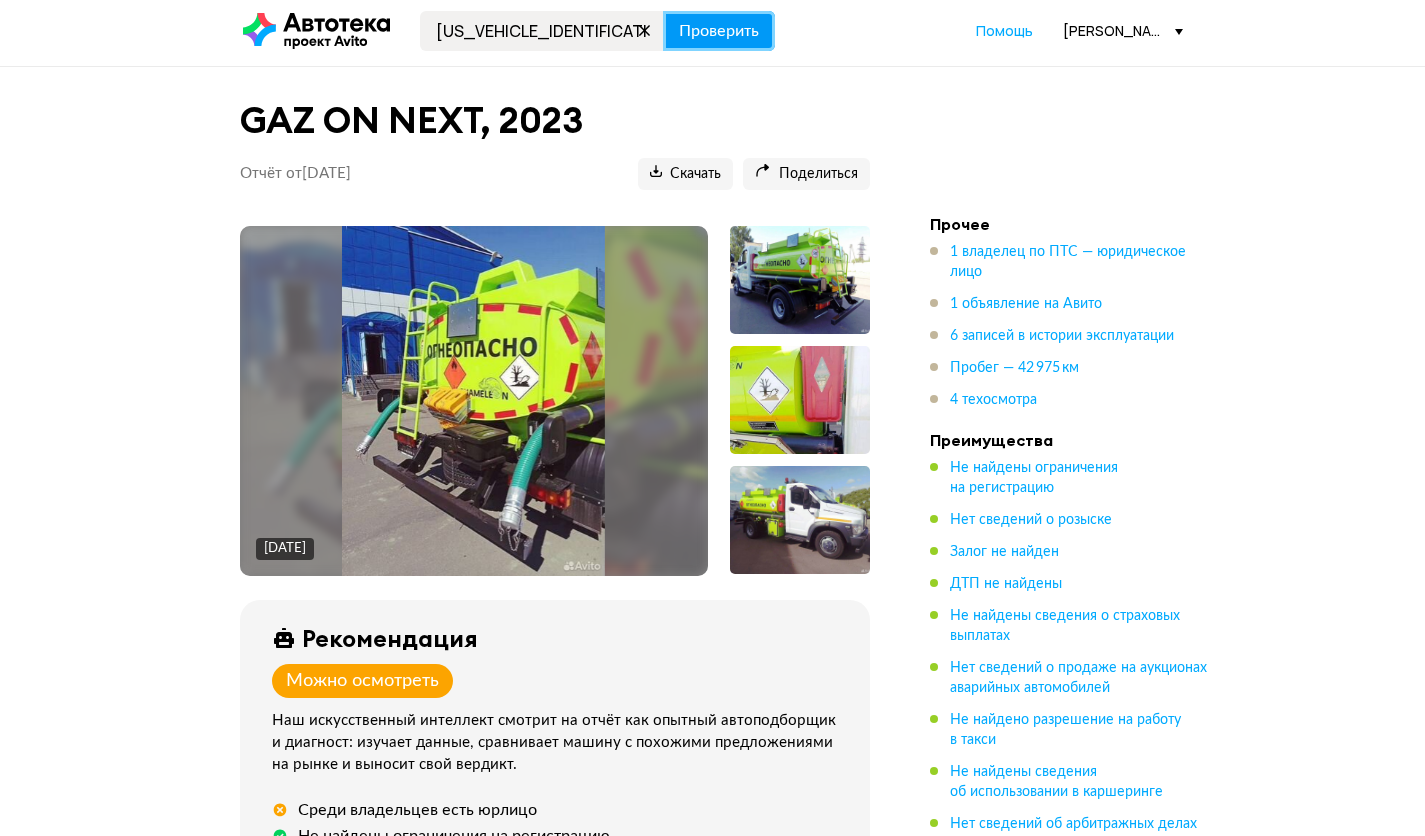 click on "Проверить" at bounding box center (719, 31) 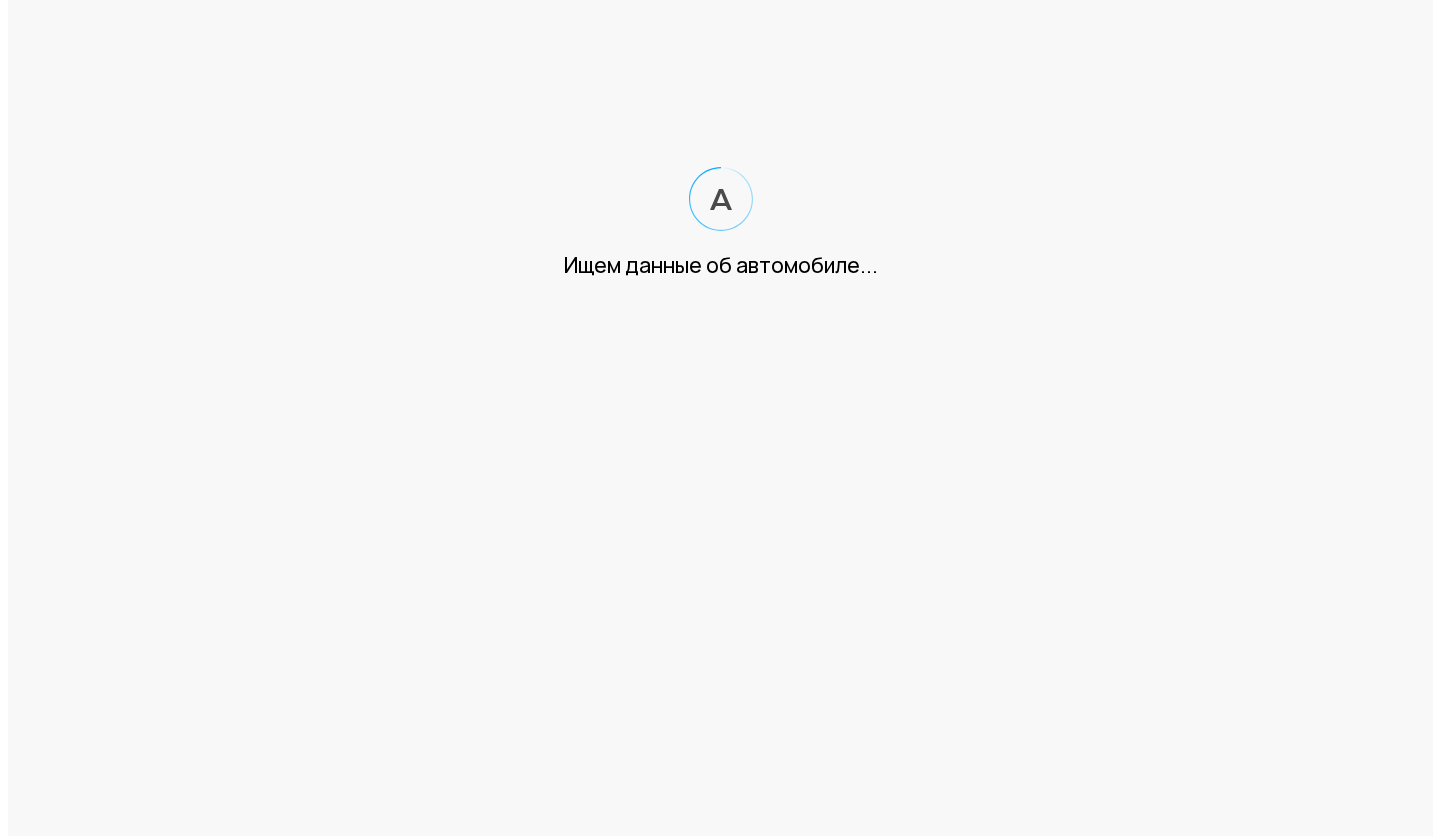 scroll, scrollTop: 0, scrollLeft: 0, axis: both 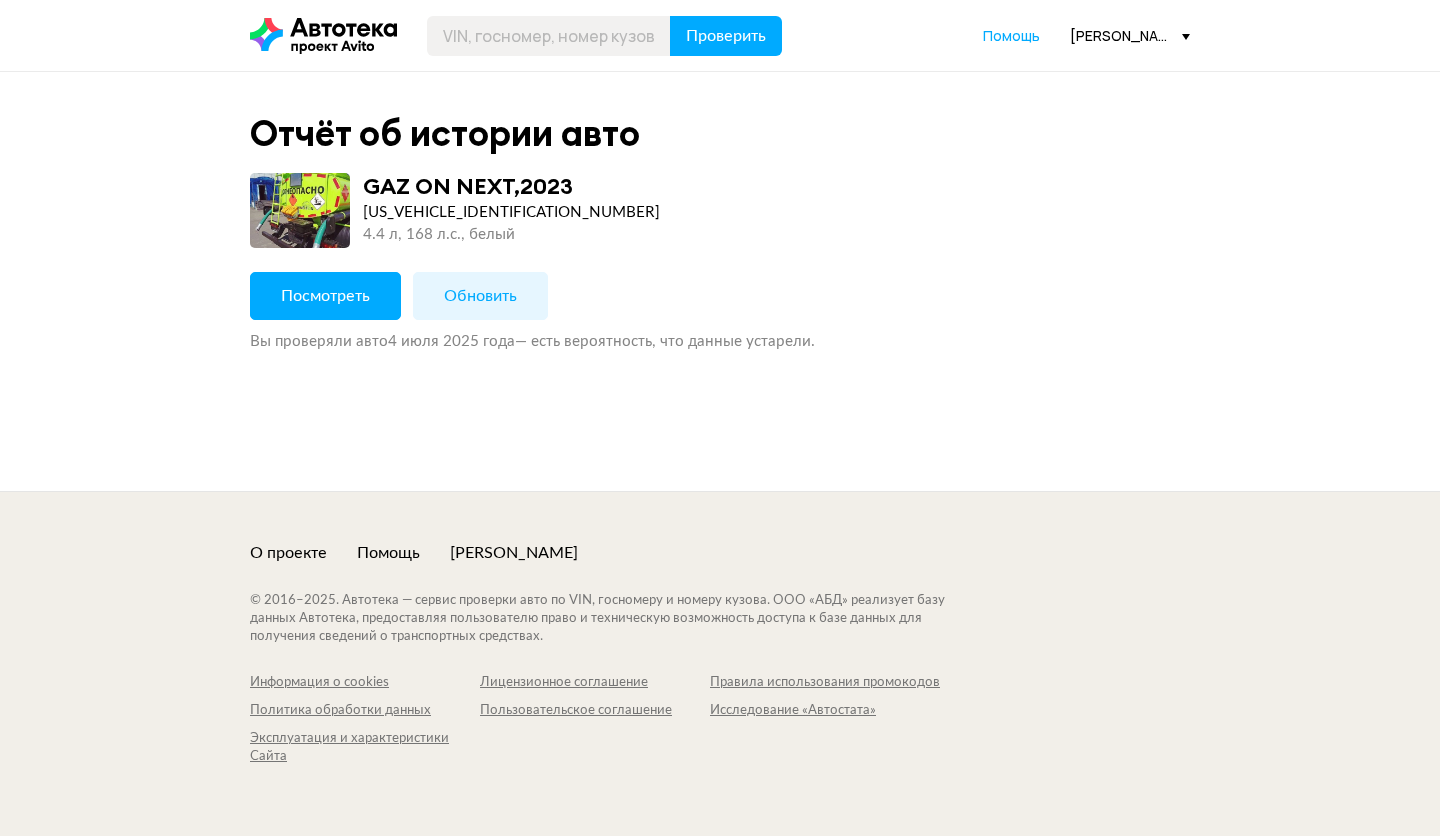 click on "Обновить" at bounding box center [480, 296] 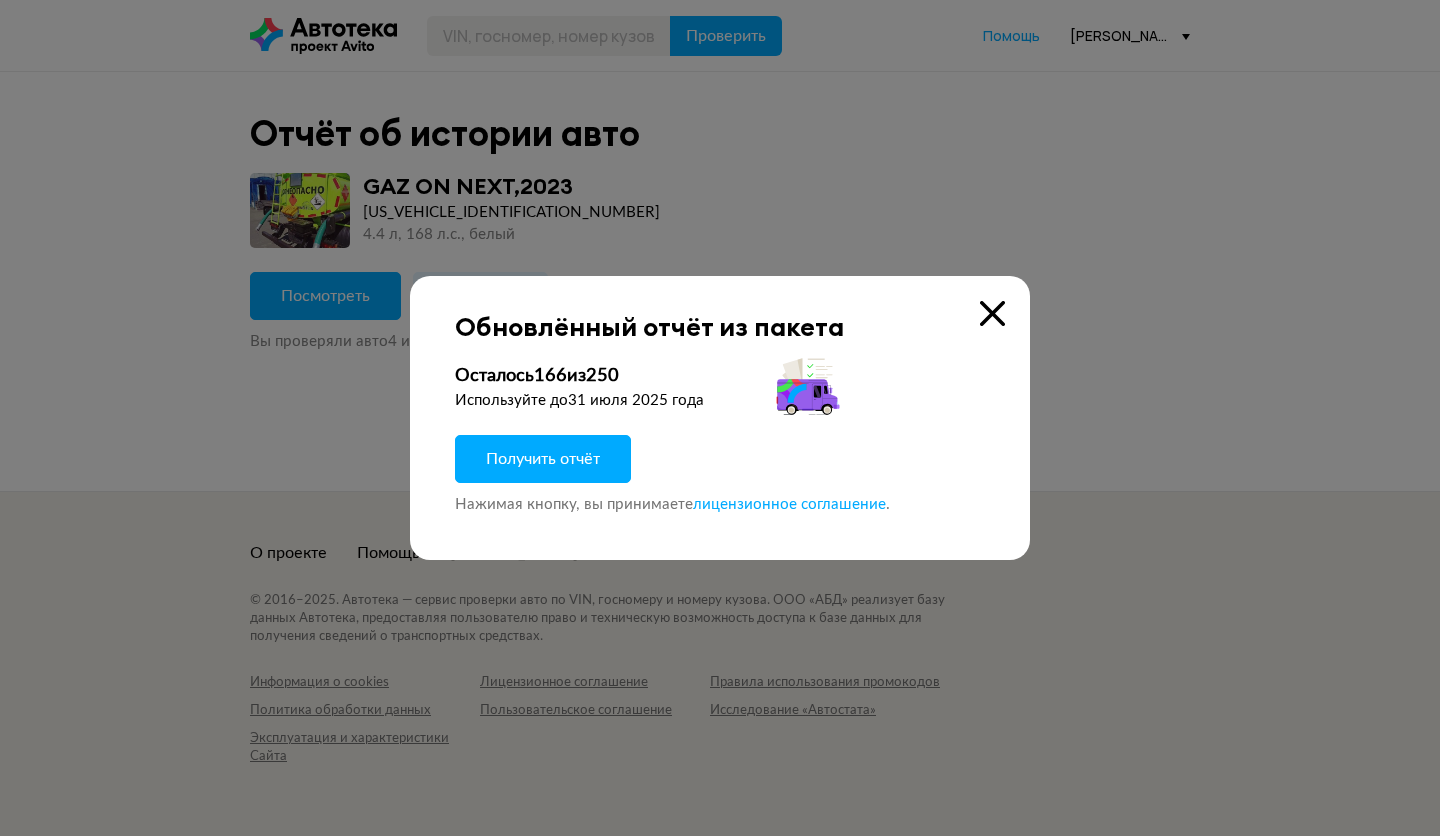 click on "Получить отчёт" at bounding box center [543, 459] 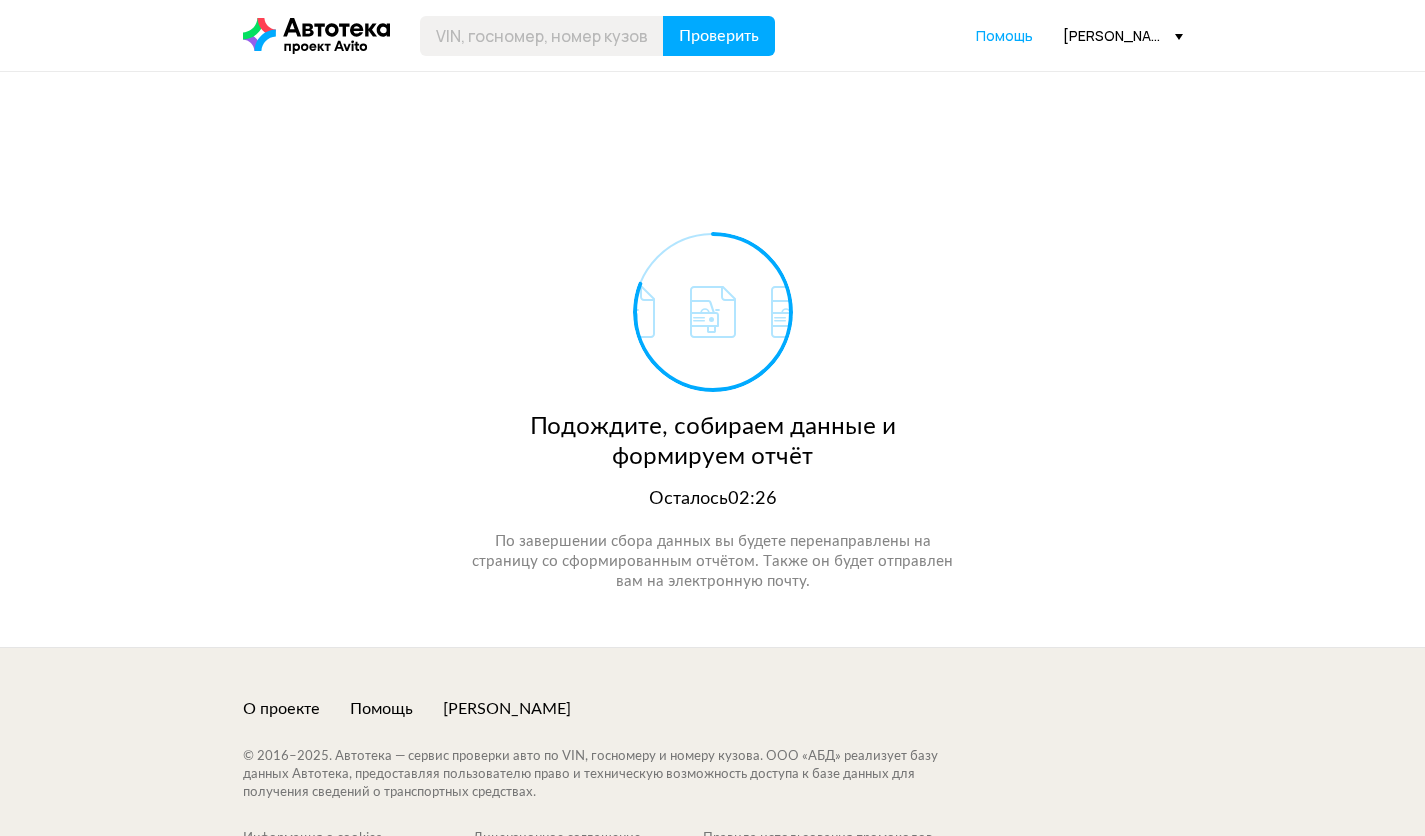 click on "Подождите, собираем данные и формируем отчёт Осталось  02:26 По завершении сбора данных вы будете перенаправлены на страницу со сформированным отчётом. Также он будет отправлен вам на электронную почту." at bounding box center (713, 359) 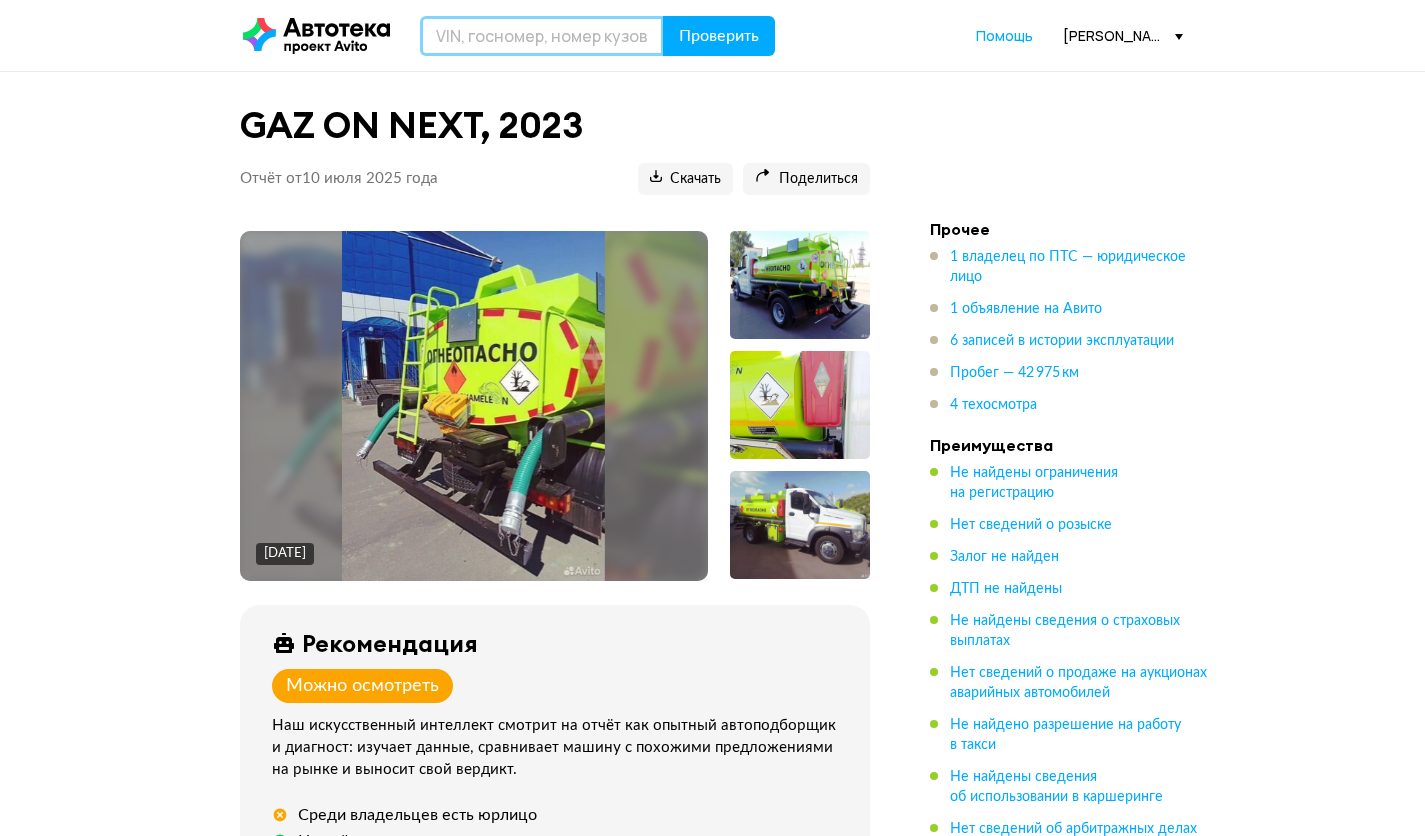 click at bounding box center [542, 36] 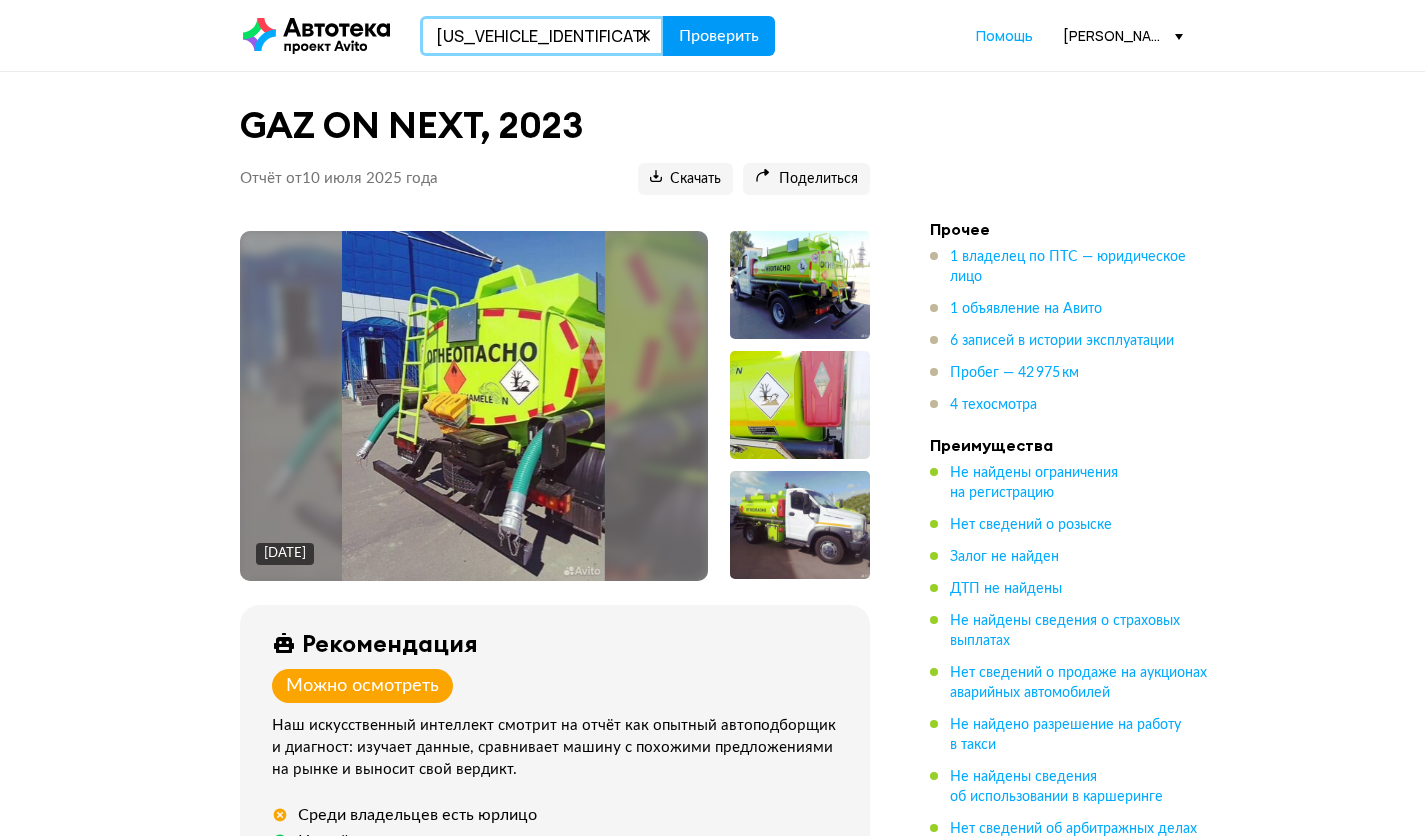 type on "[US_VEHICLE_IDENTIFICATION_NUMBER]" 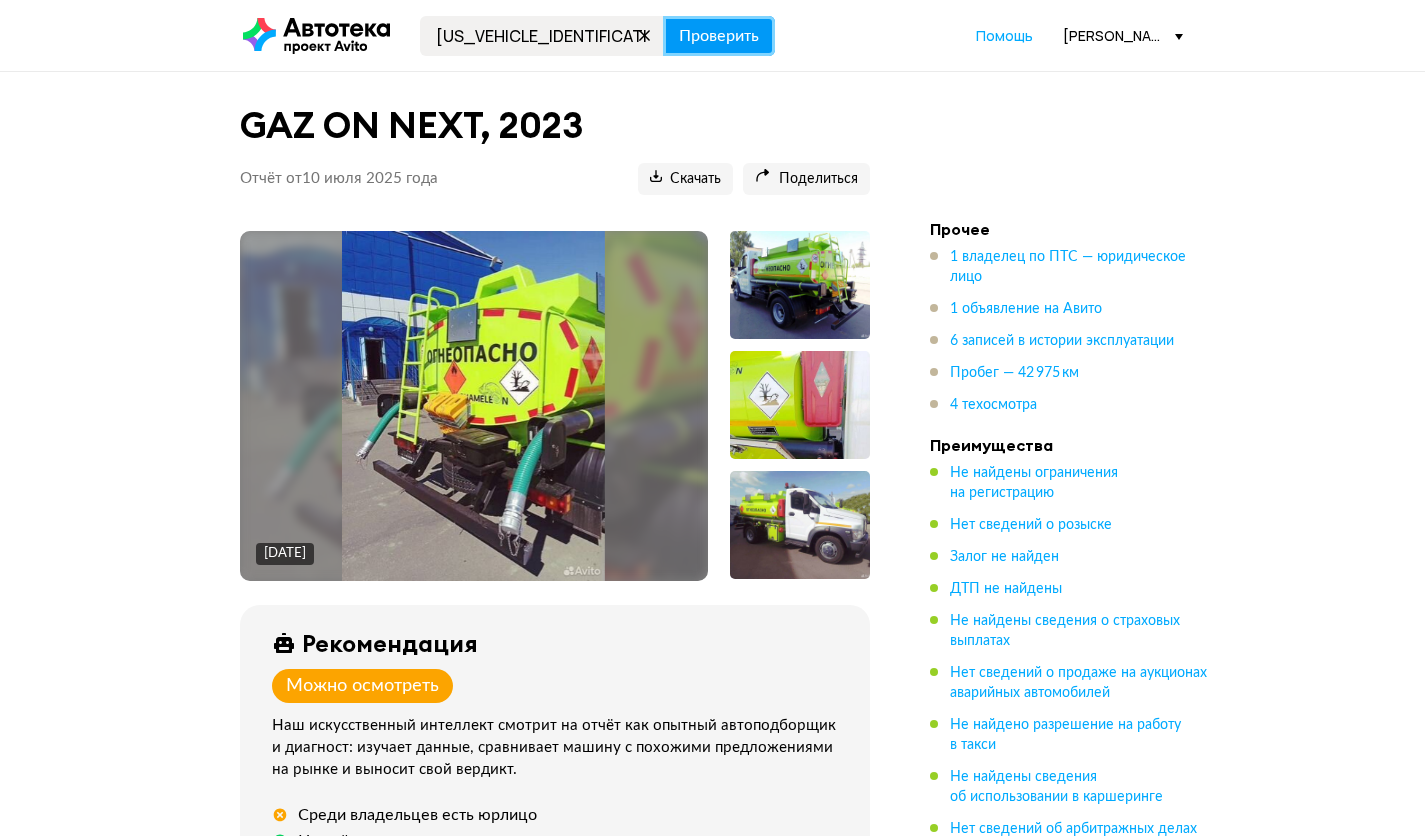 click on "Проверить" at bounding box center (719, 36) 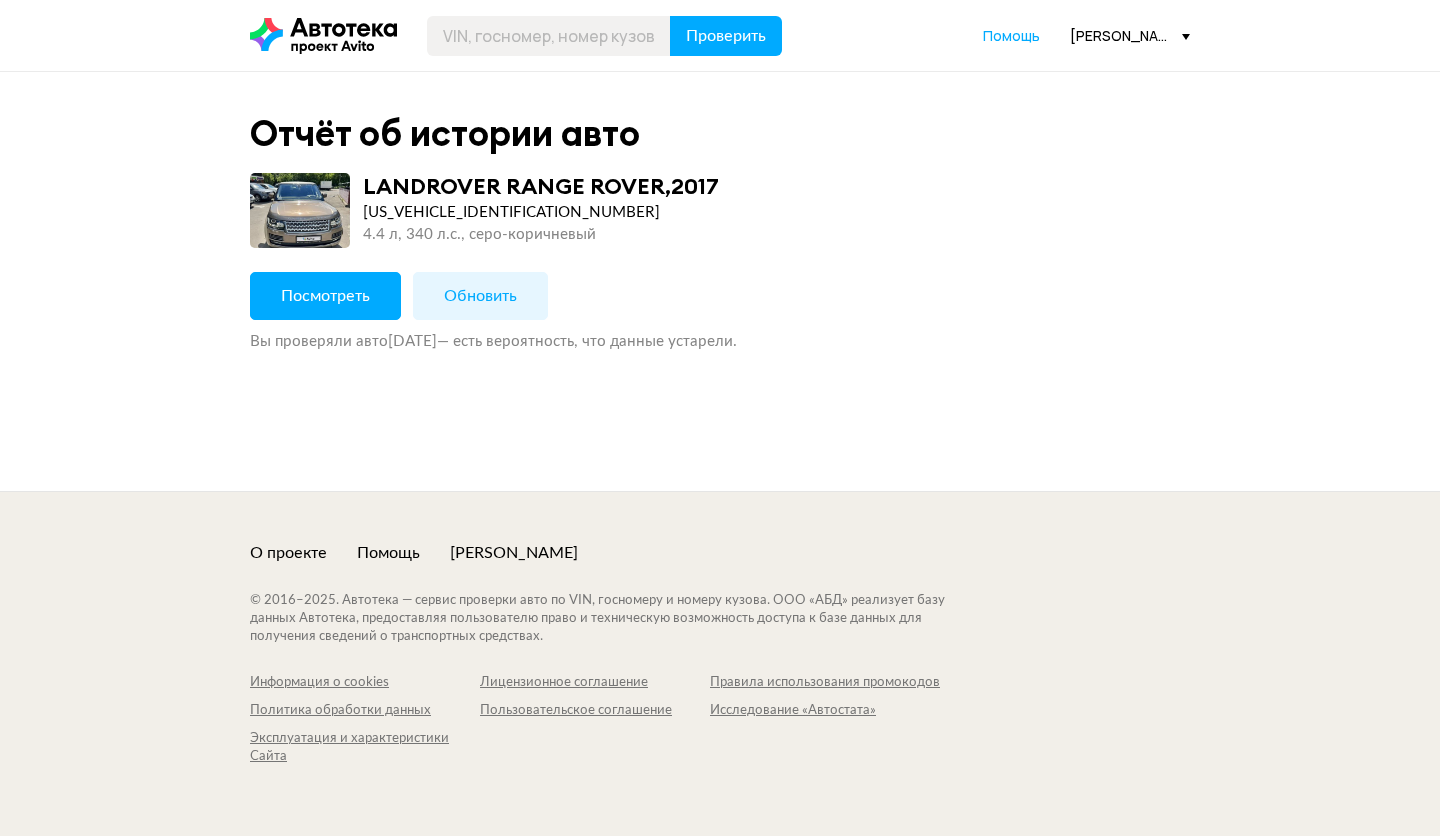 click on "Обновить" at bounding box center [480, 296] 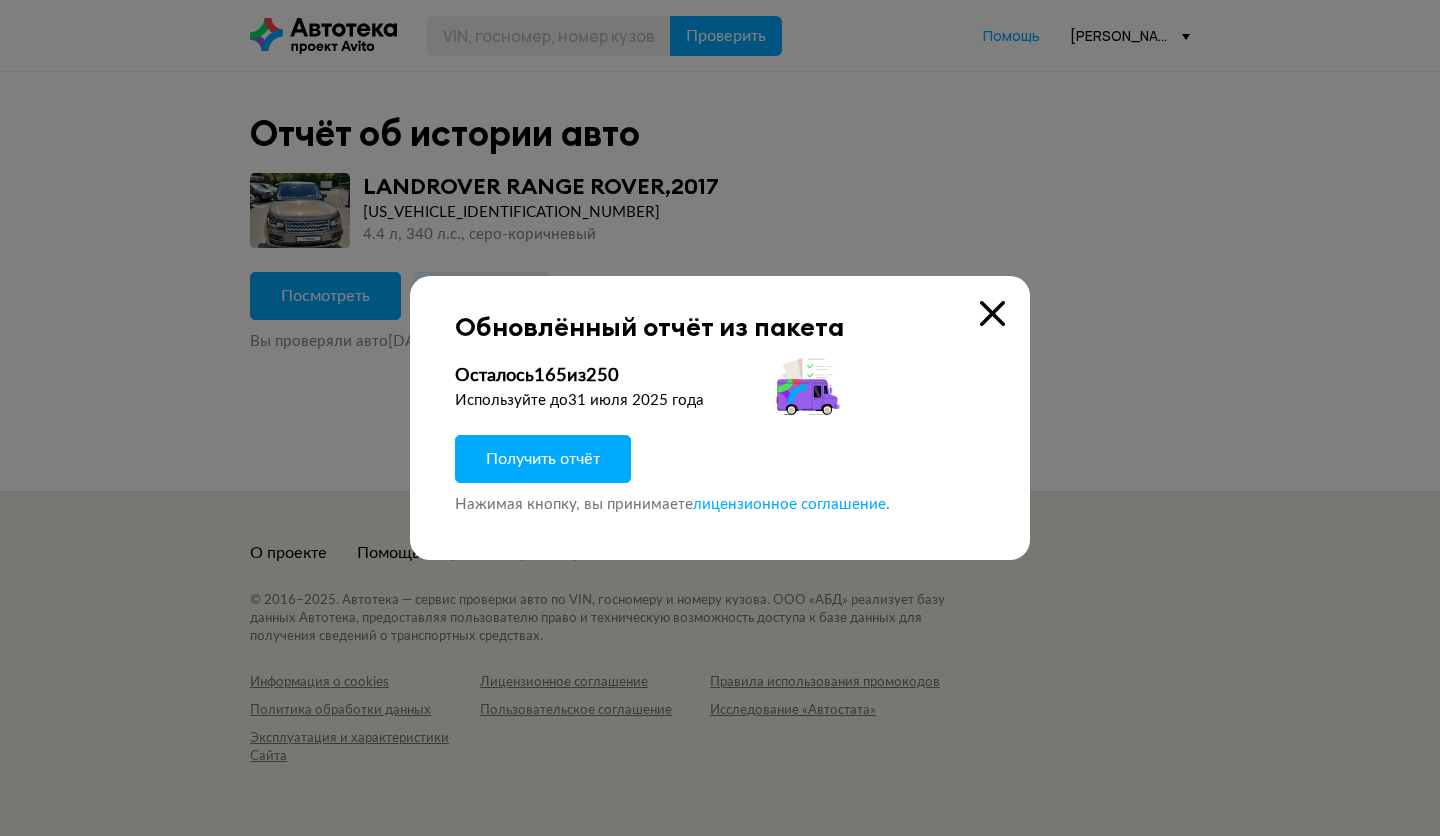 click on "Получить отчёт" at bounding box center [543, 459] 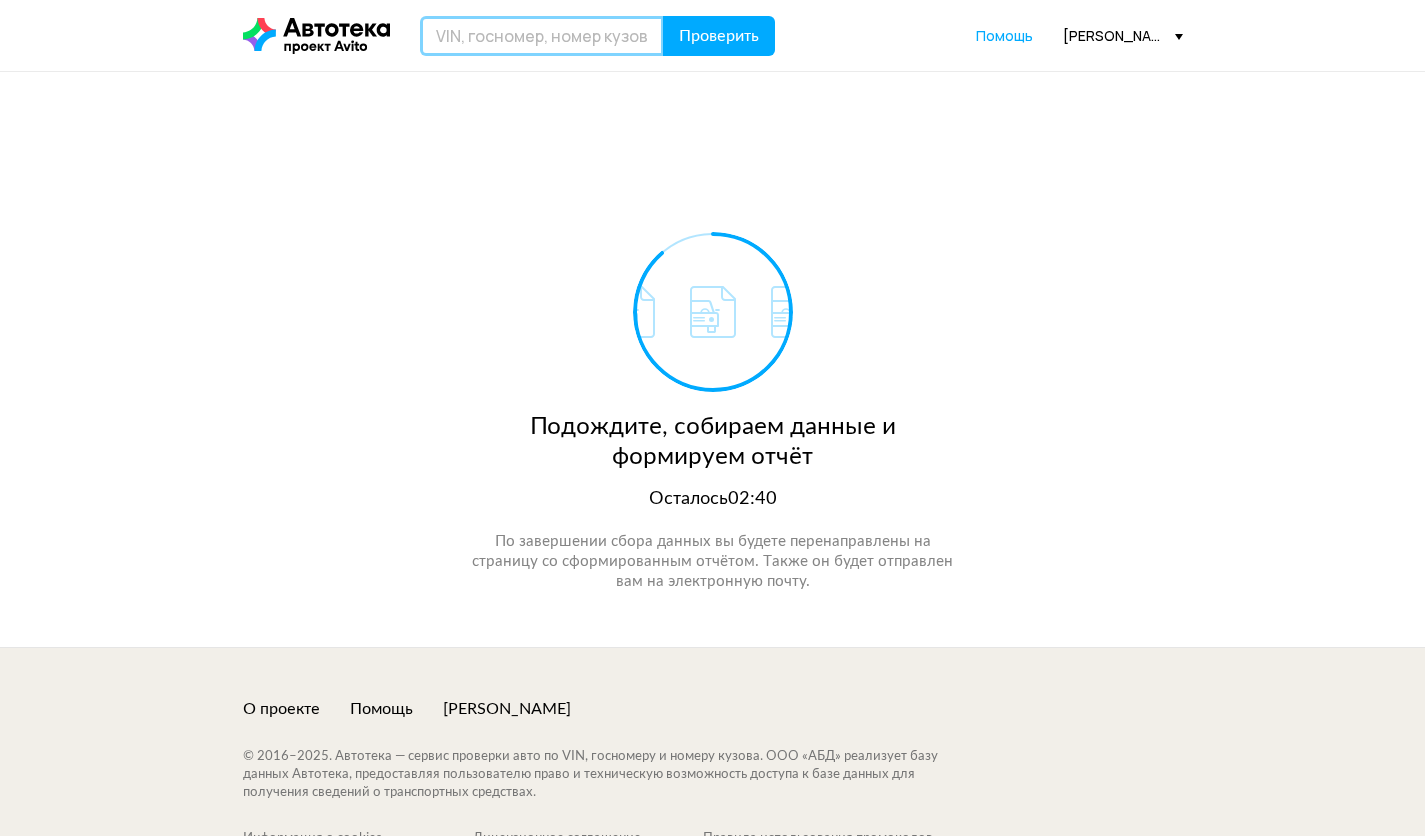 click at bounding box center [542, 36] 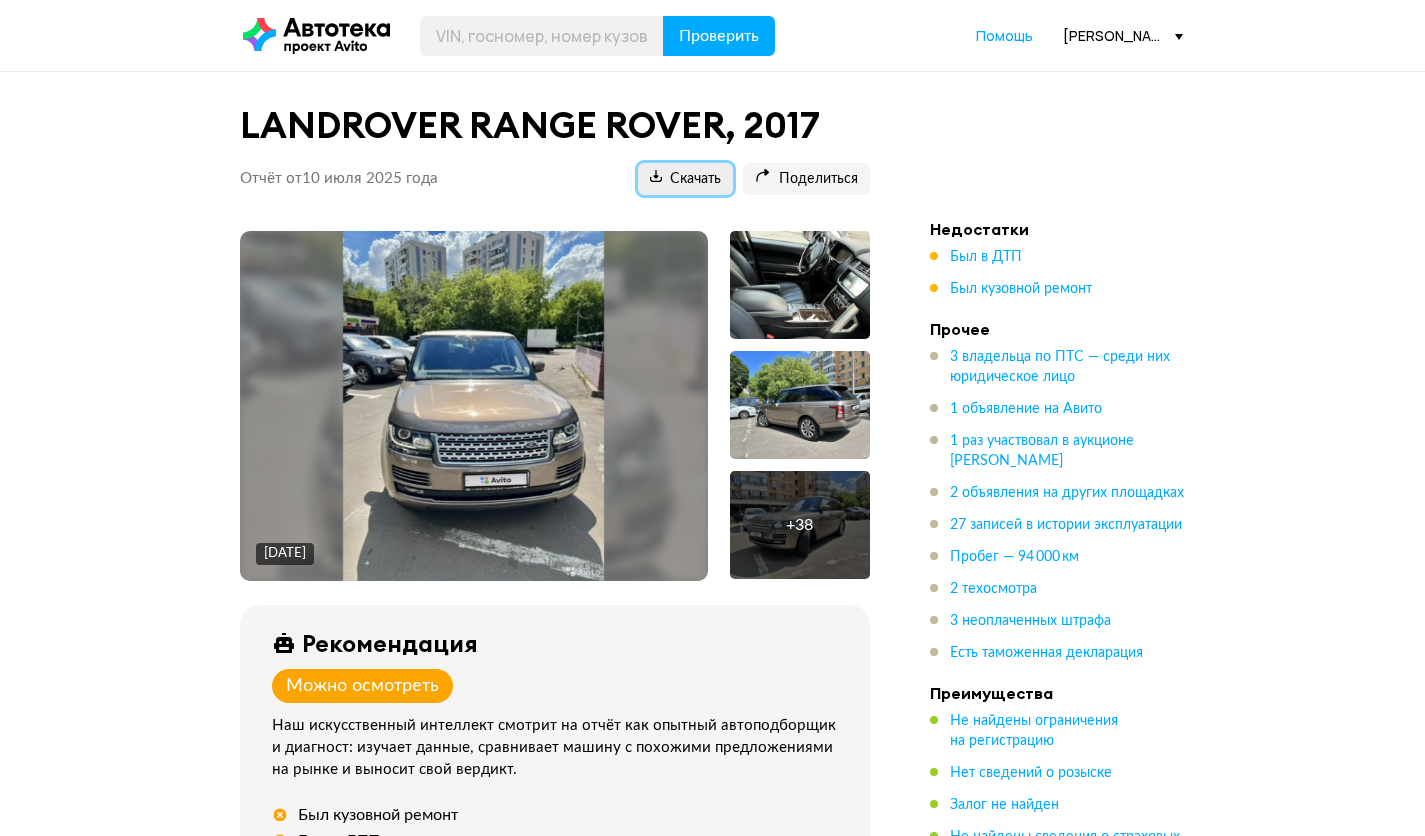 click on "Скачать" at bounding box center [685, 179] 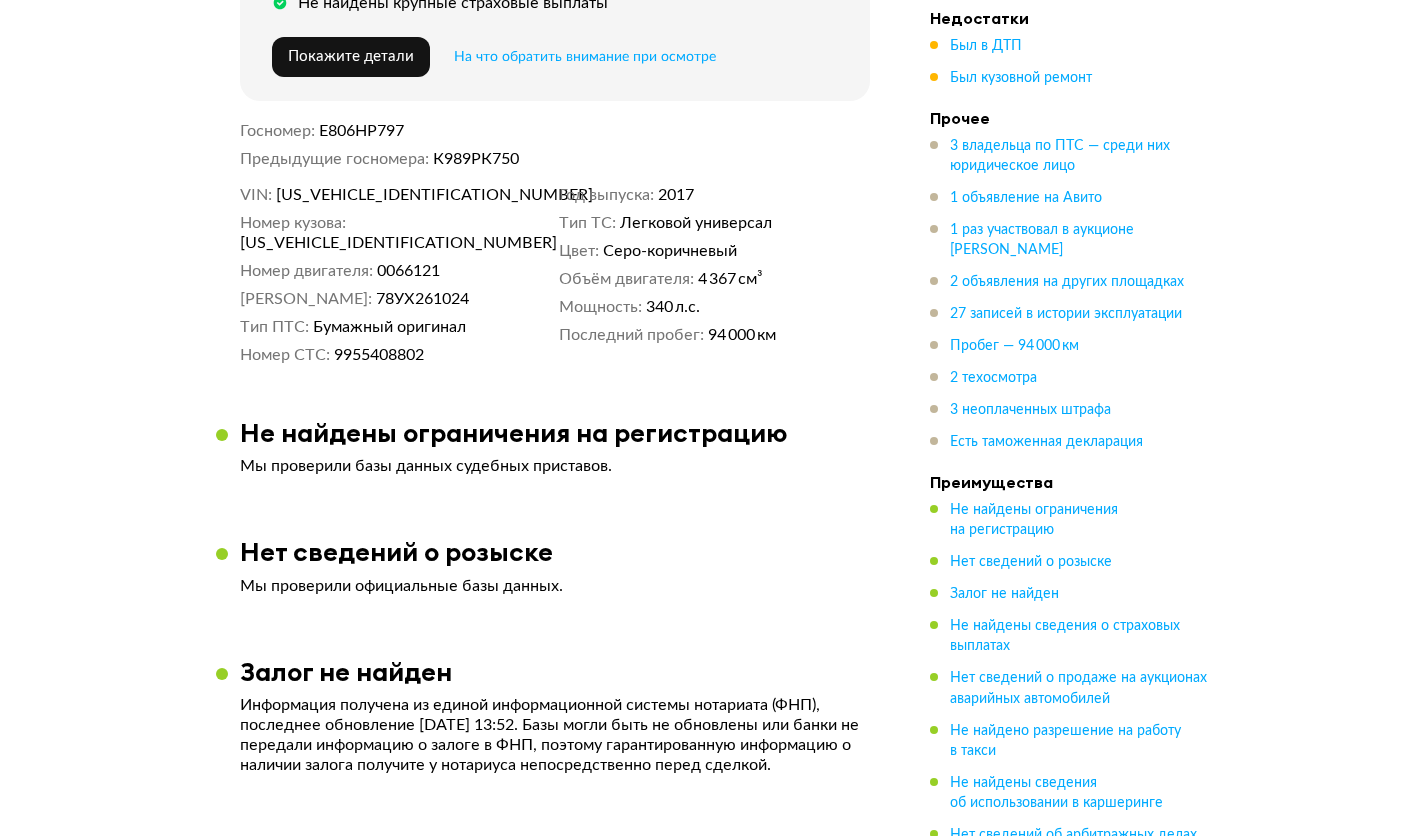 scroll, scrollTop: 1079, scrollLeft: 0, axis: vertical 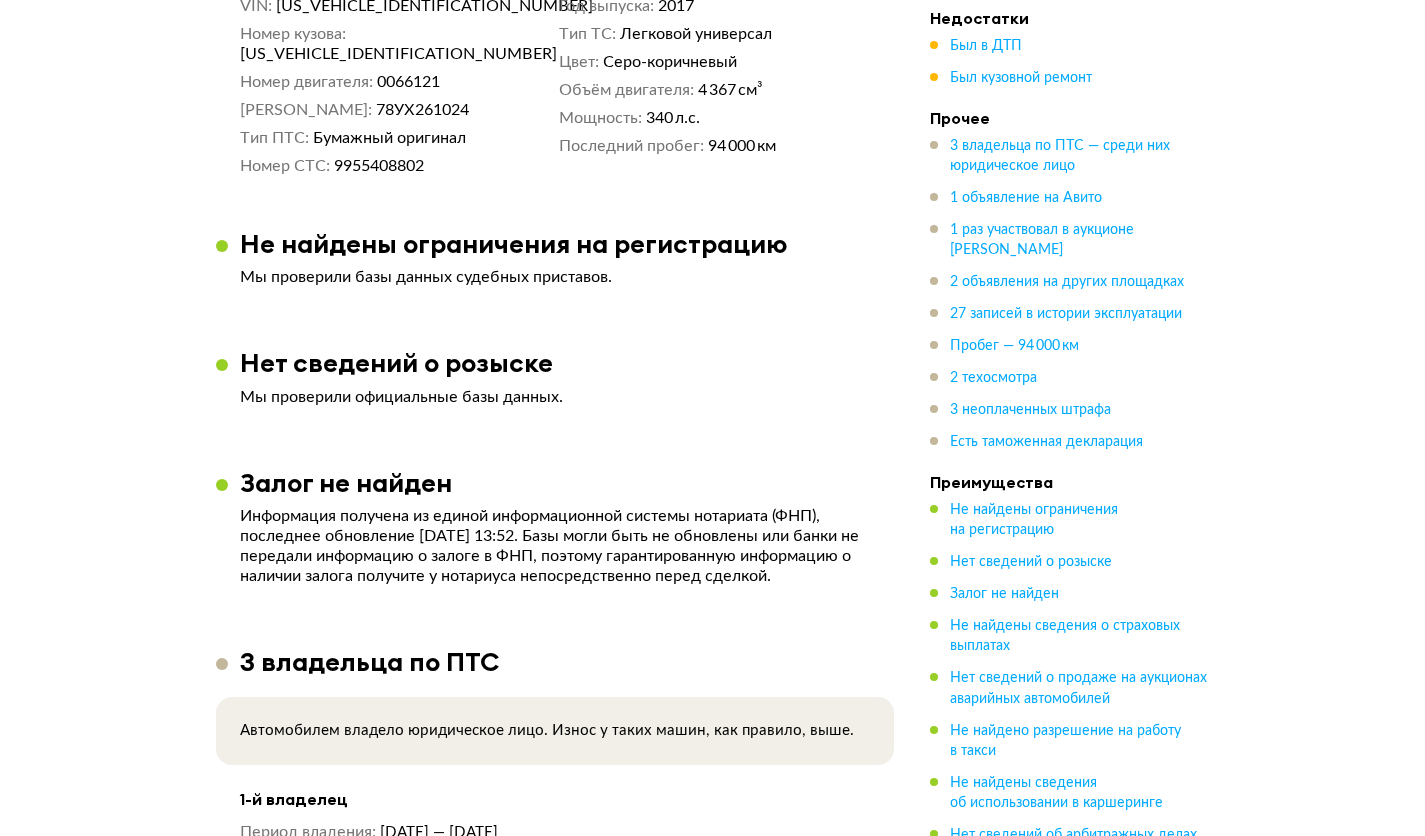 click on "LANDROVER RANGE ROVER, 2017 Отчёт от  [DATE] Ccылка на отчёт скопирована Скачать Поделиться Ccылка на отчёт скопирована [DATE] + 38 Рекомендация Можно осмотреть Наш искусственный интеллект смотрит на отчёт как опытный автоподборщик и диагност: изучает данные, сравнивает машину с похожими предложениями на рынке и выносит свой вердикт. Был кузовной ремонт Был в ДТП Не найдены ограничения на регистрацию Не найдены крупные страховые выплаты Покажите детали На что обратить внимание при осмотре Узнайте как Где найти VIN и номер кузова купить отчёт ещё раз" at bounding box center [712, 4980] 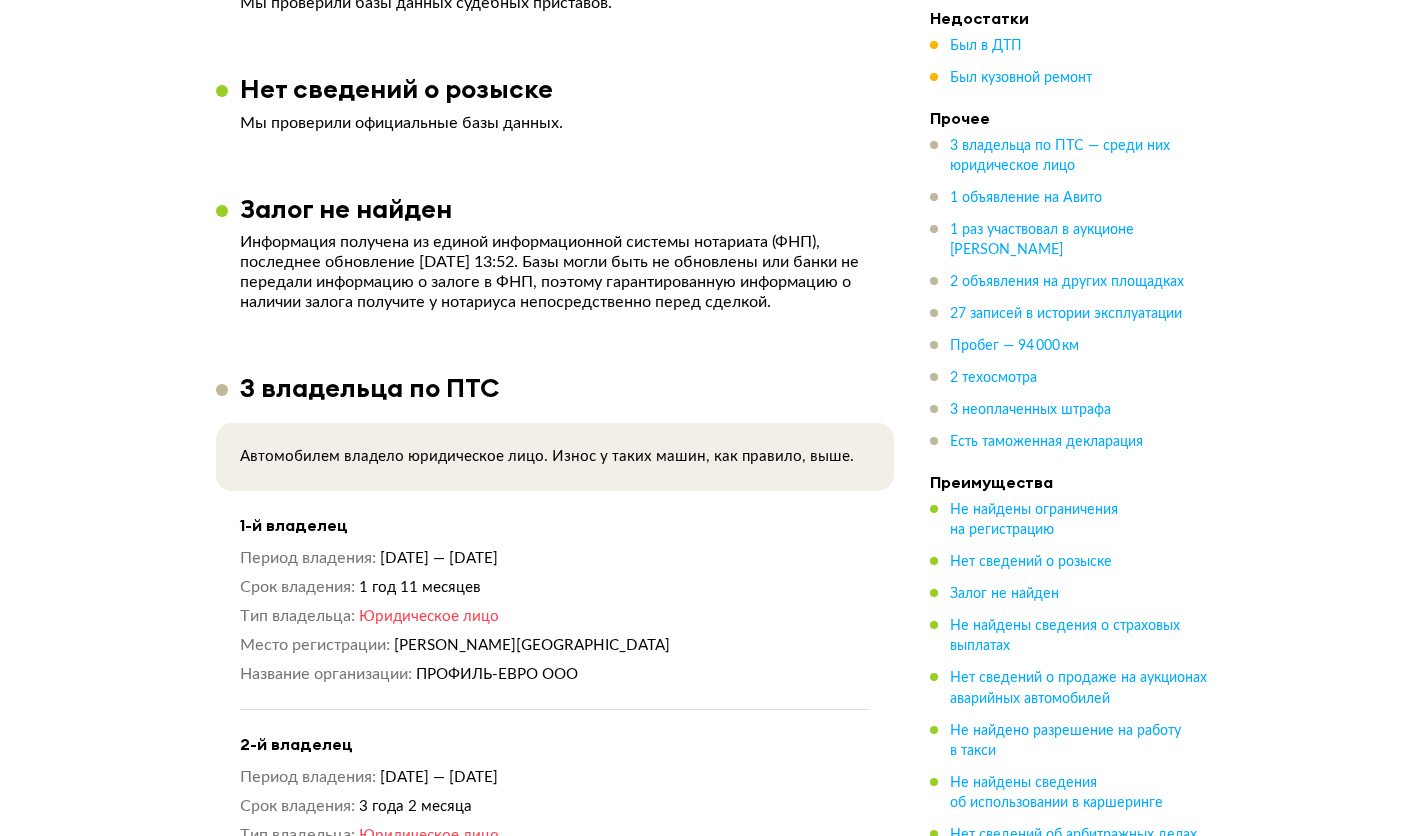 scroll, scrollTop: 1185, scrollLeft: 0, axis: vertical 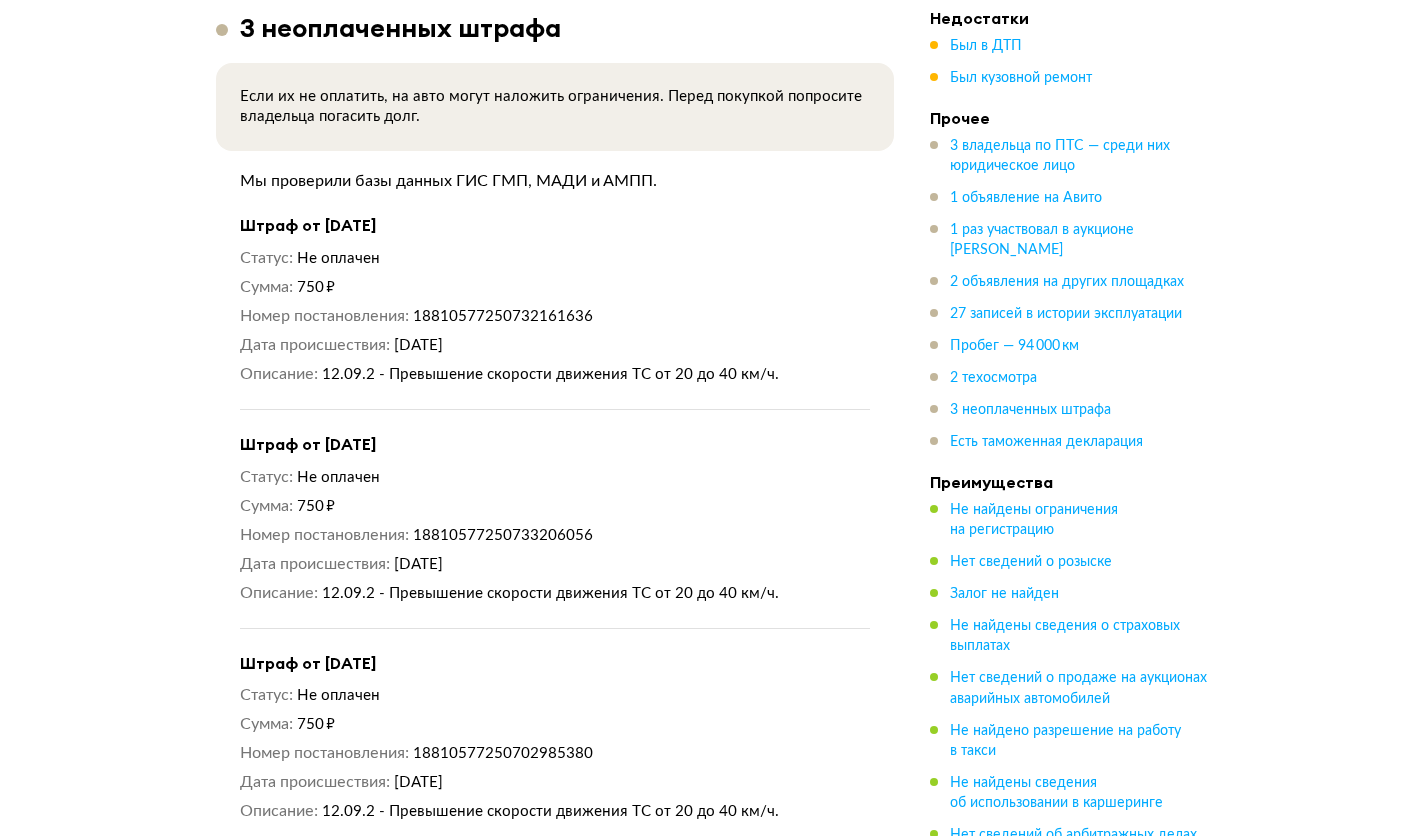 click on "Статус Не оплачен Сумма 750 ₽ Номер постановления 18810577250732161636 Дата происшествия [DATE] Описание 12.09.2 - Превышение скорости движения ТС от 20 до 40 км/ч." at bounding box center (555, 316) 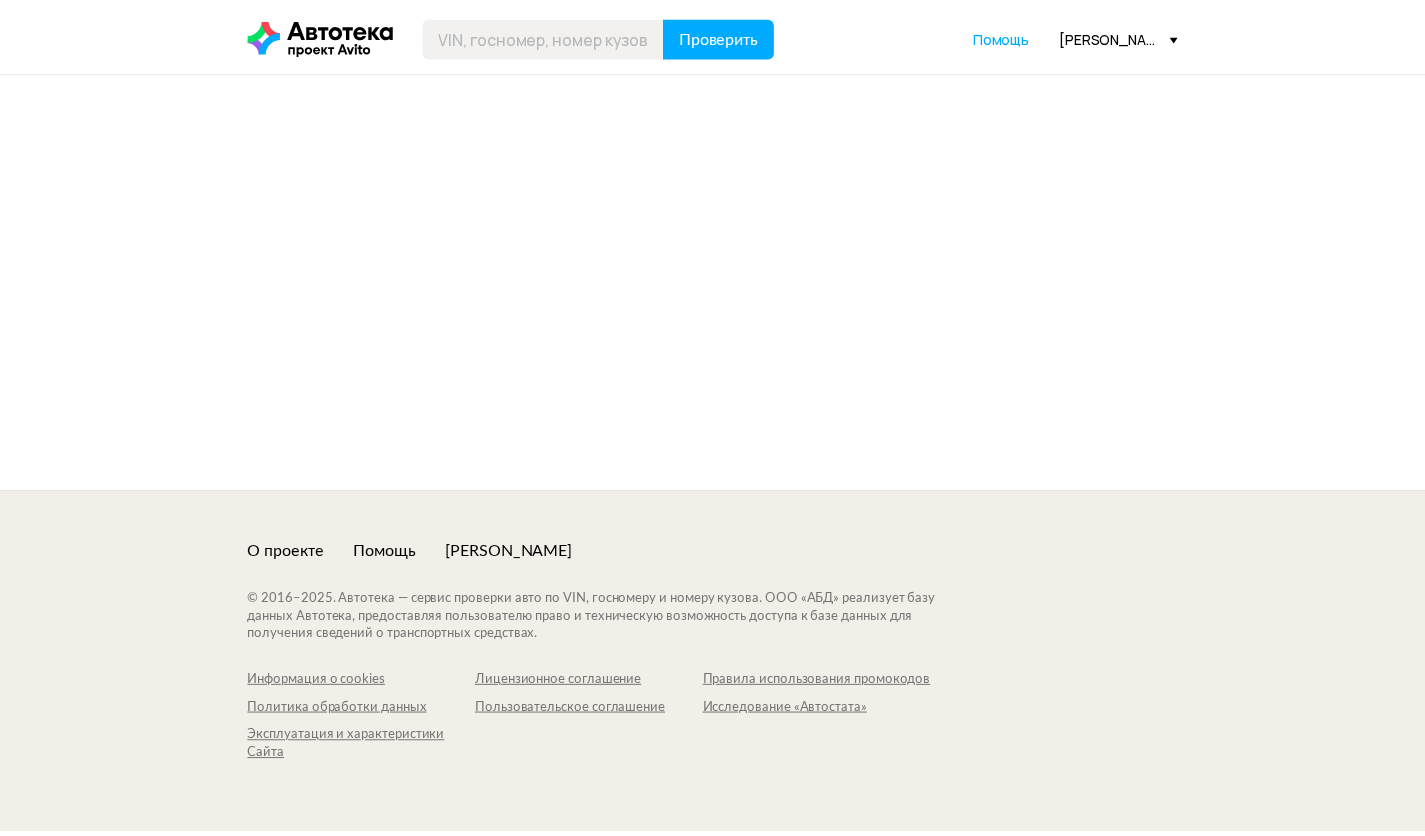 scroll, scrollTop: 0, scrollLeft: 0, axis: both 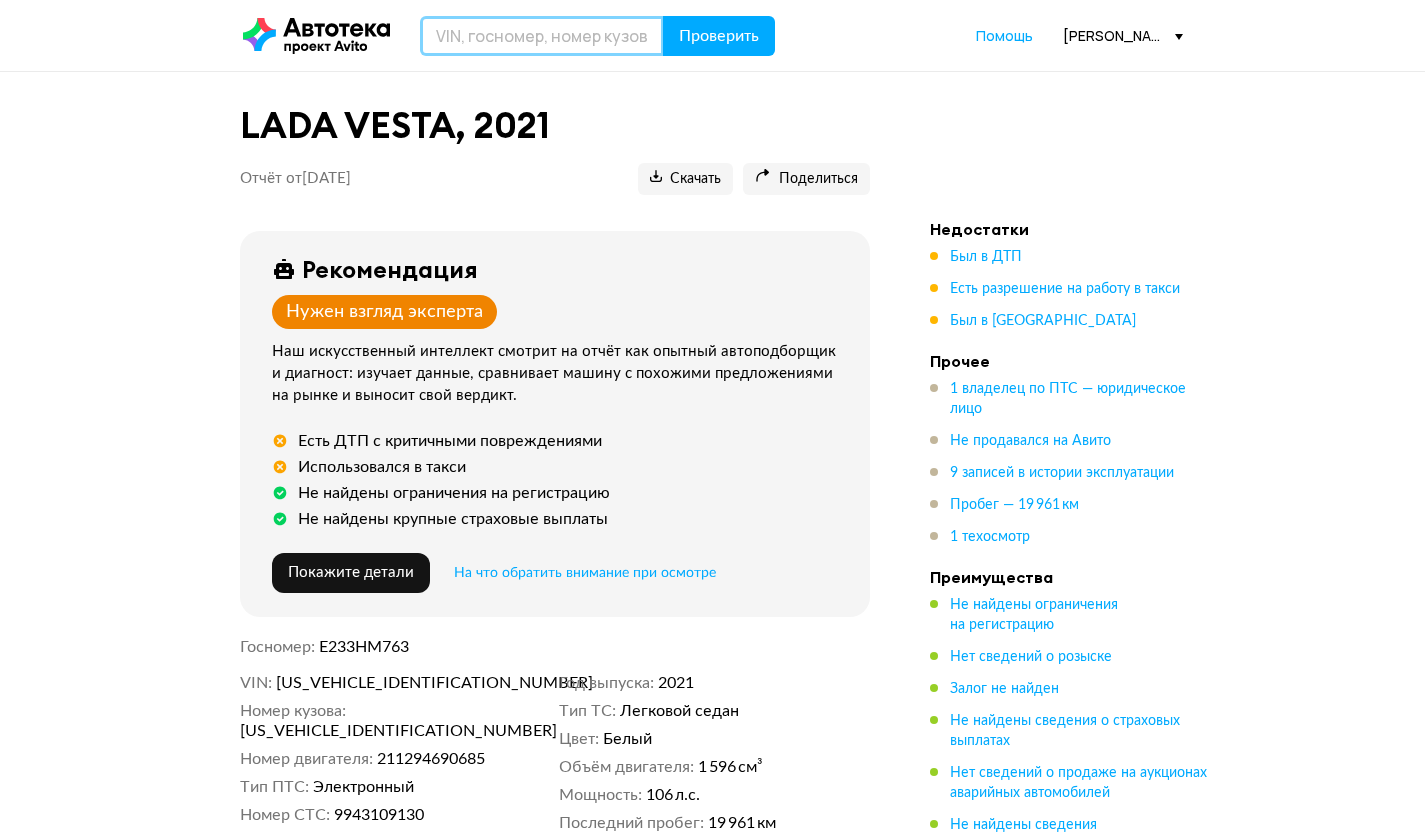 click at bounding box center [542, 36] 